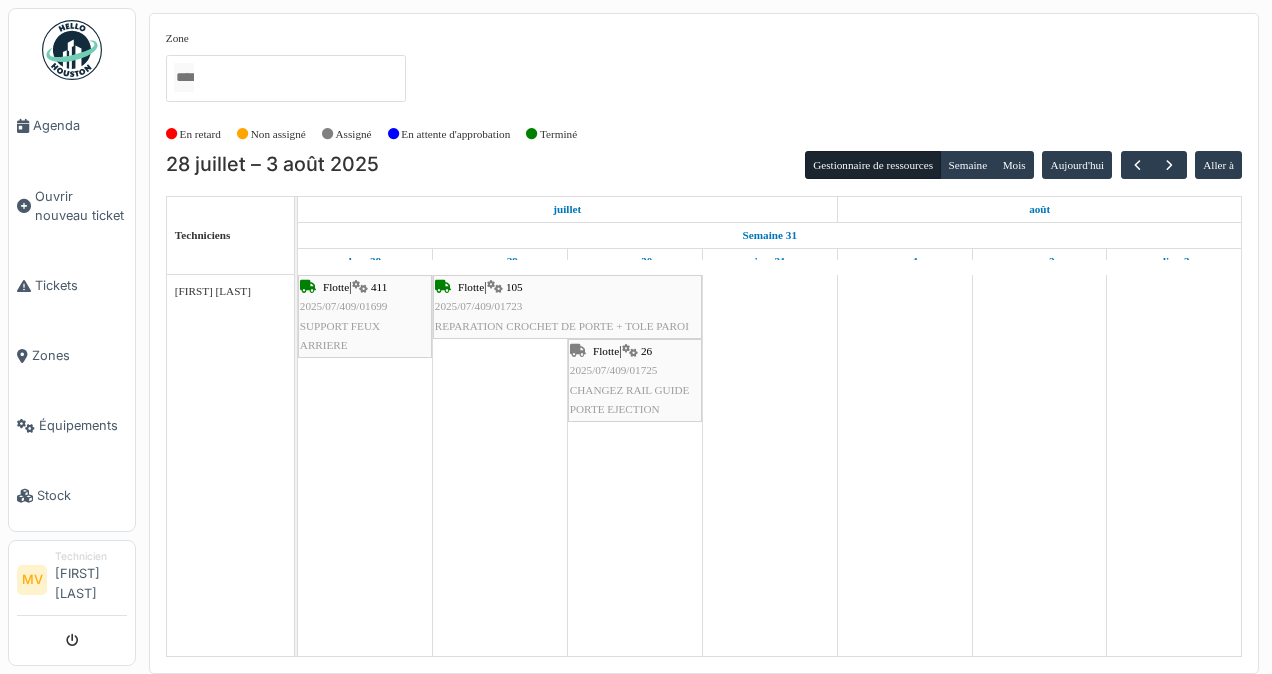 scroll, scrollTop: 0, scrollLeft: 0, axis: both 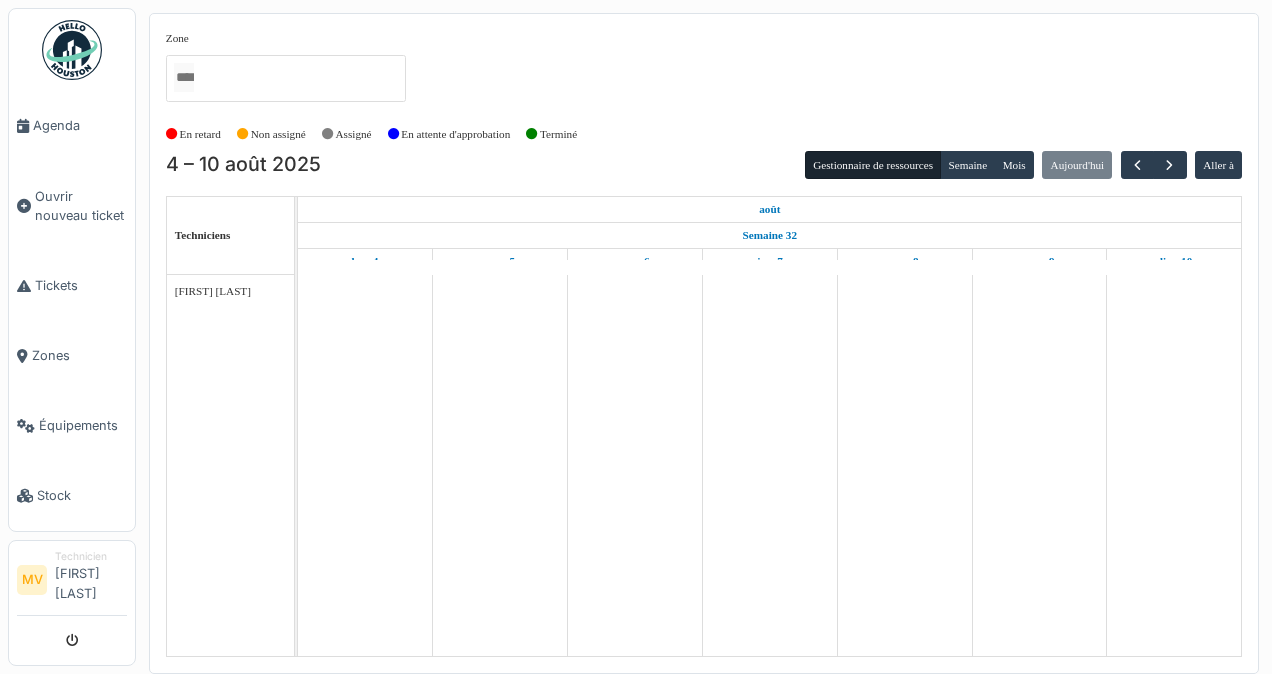 click on "Agenda" at bounding box center (80, 125) 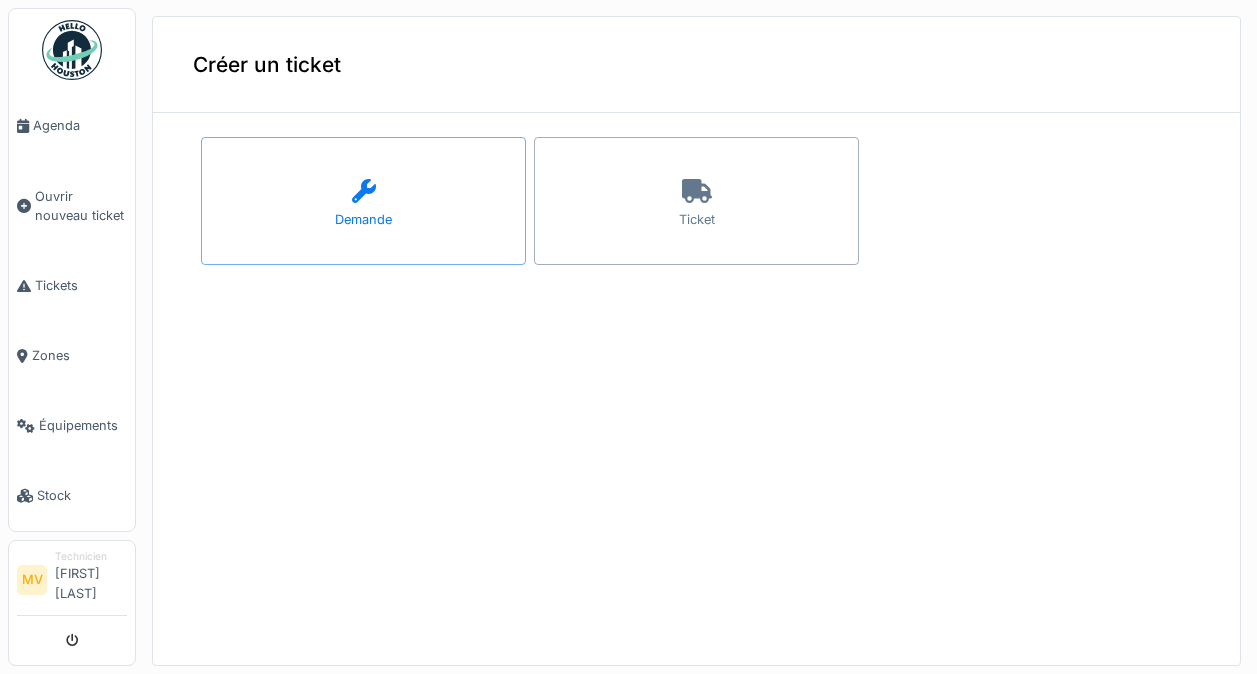 scroll, scrollTop: 0, scrollLeft: 0, axis: both 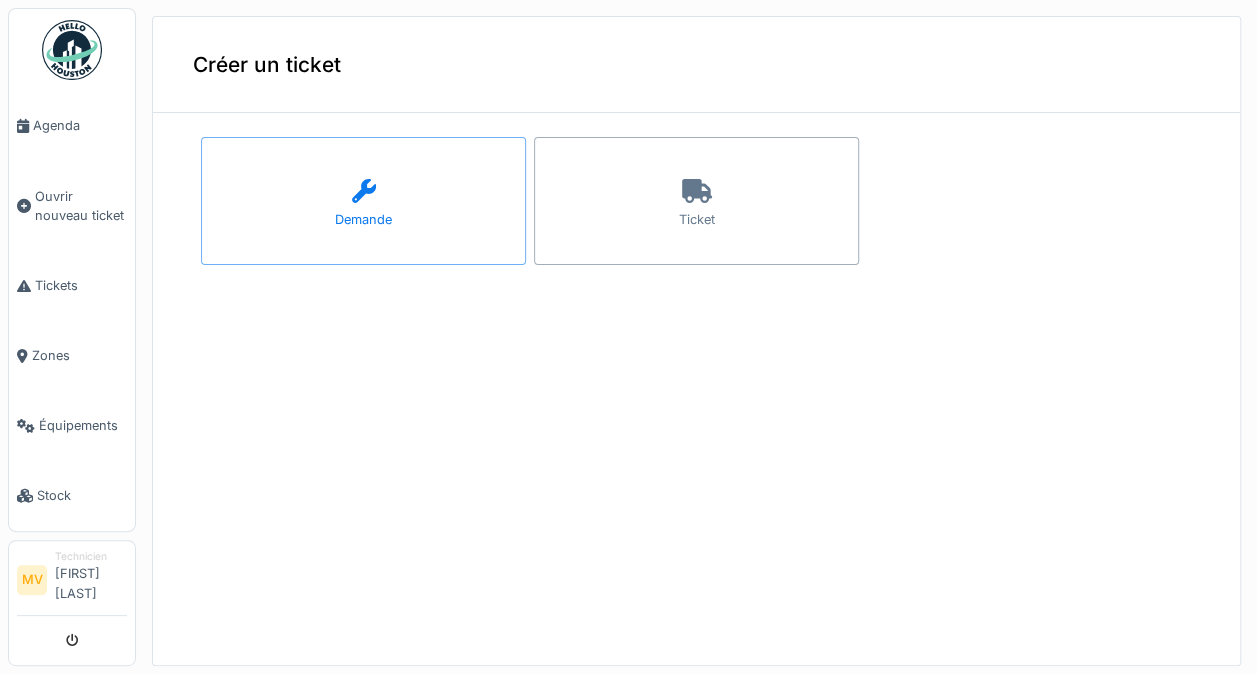 click on "Agenda" at bounding box center [80, 125] 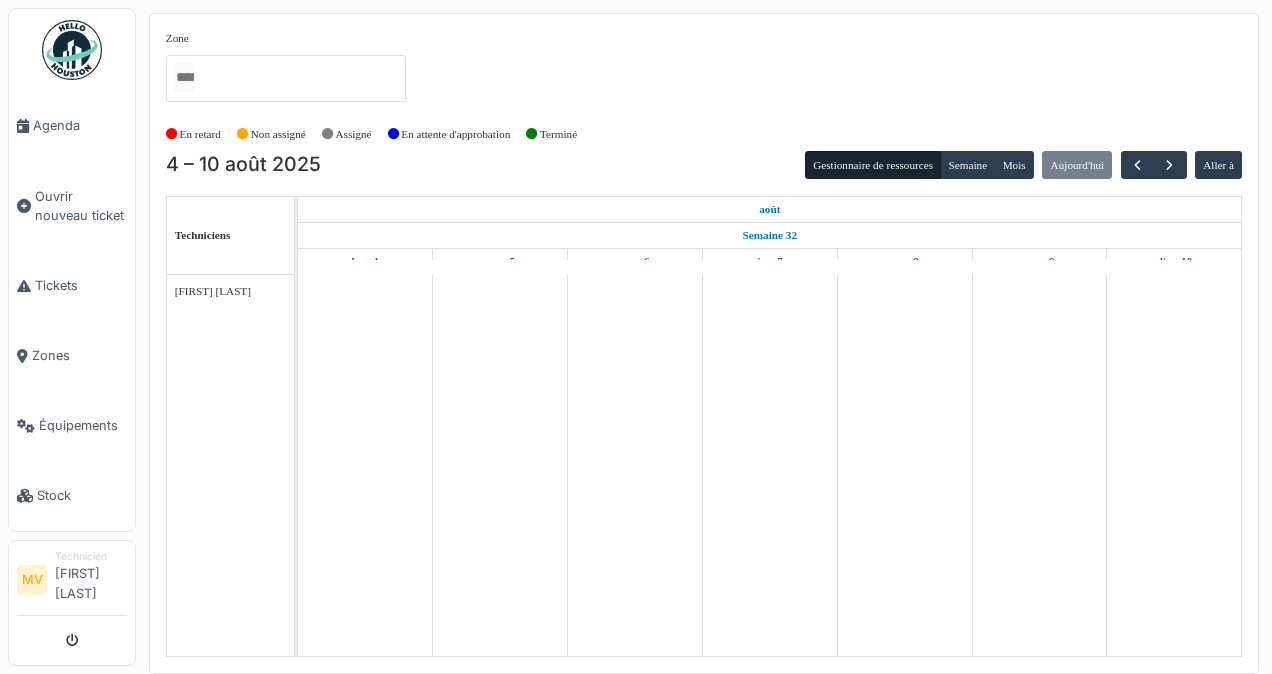 scroll, scrollTop: 0, scrollLeft: 0, axis: both 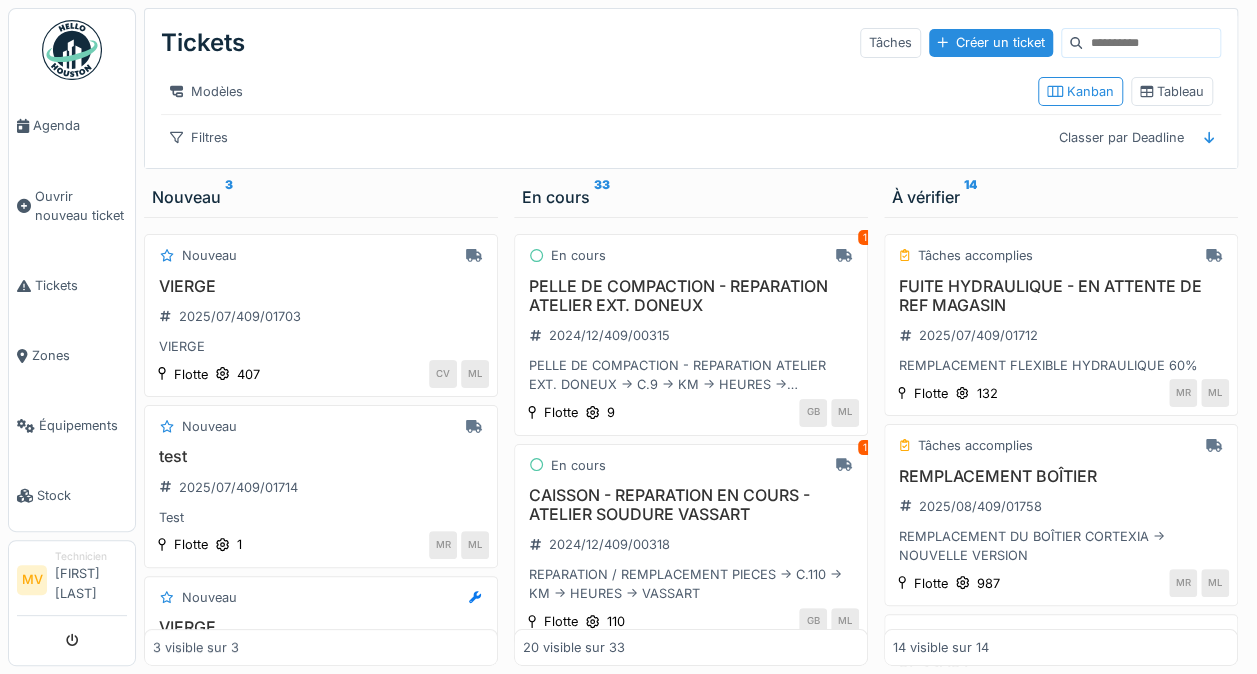 click on "Agenda" at bounding box center [72, 126] 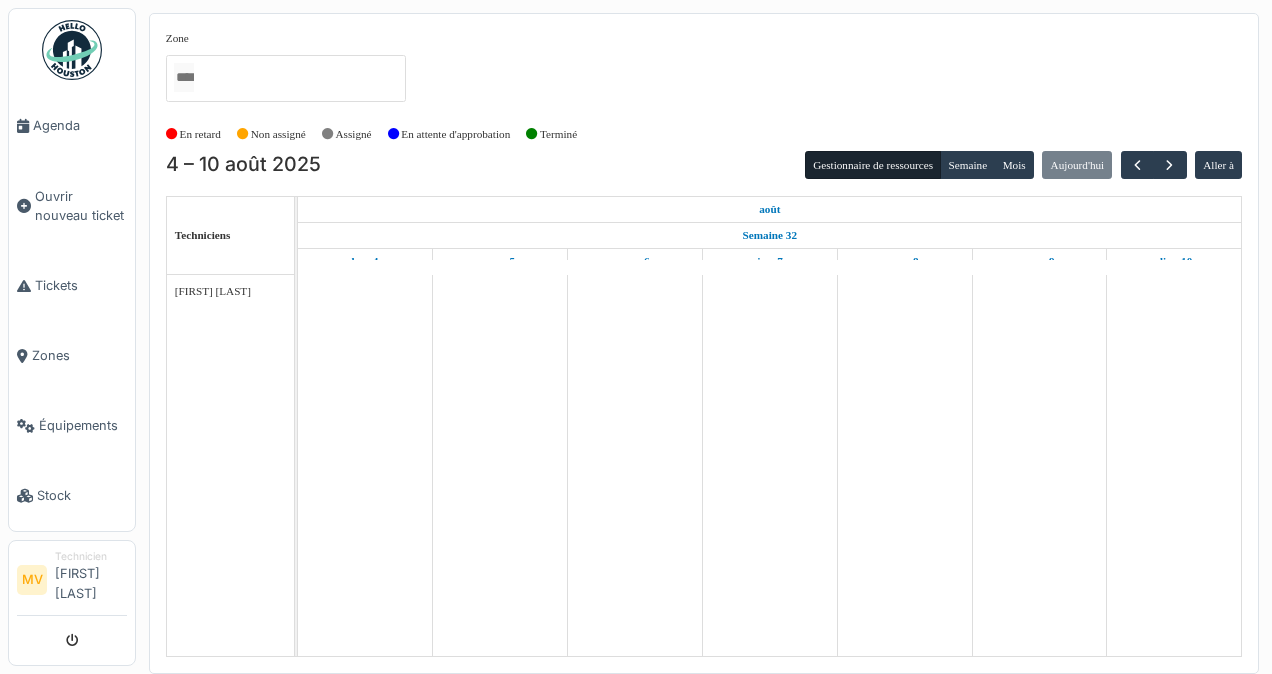 scroll, scrollTop: 0, scrollLeft: 0, axis: both 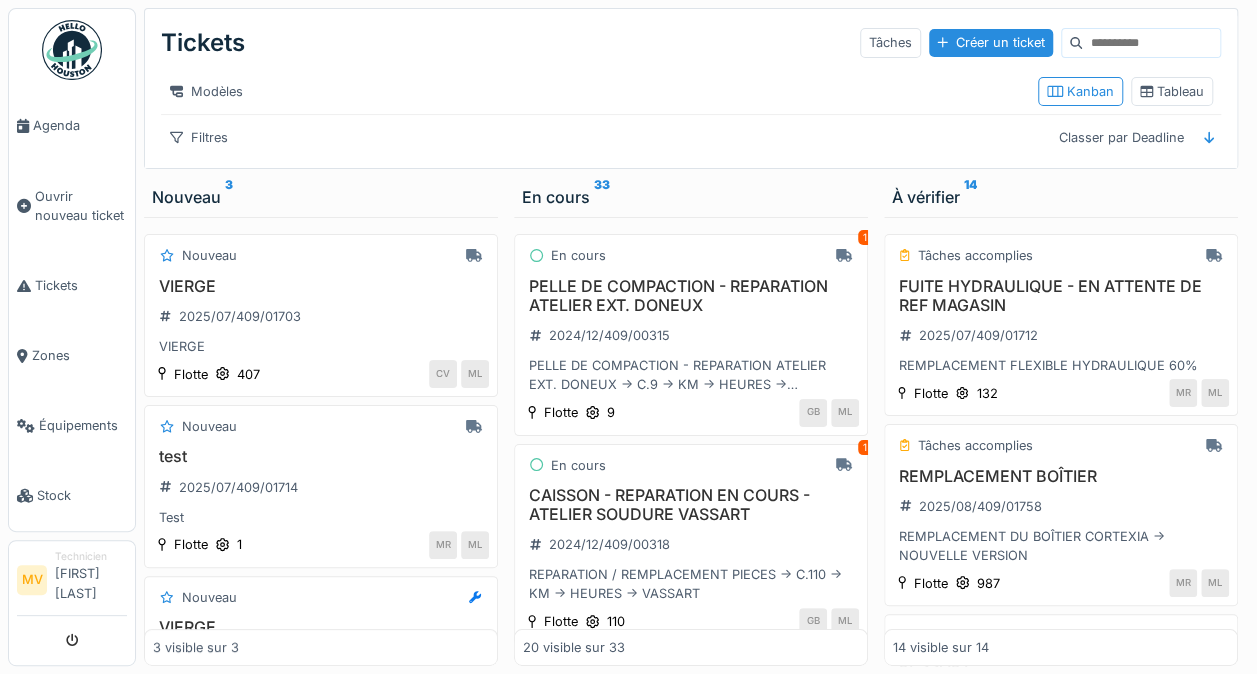 click on "Agenda" at bounding box center (80, 125) 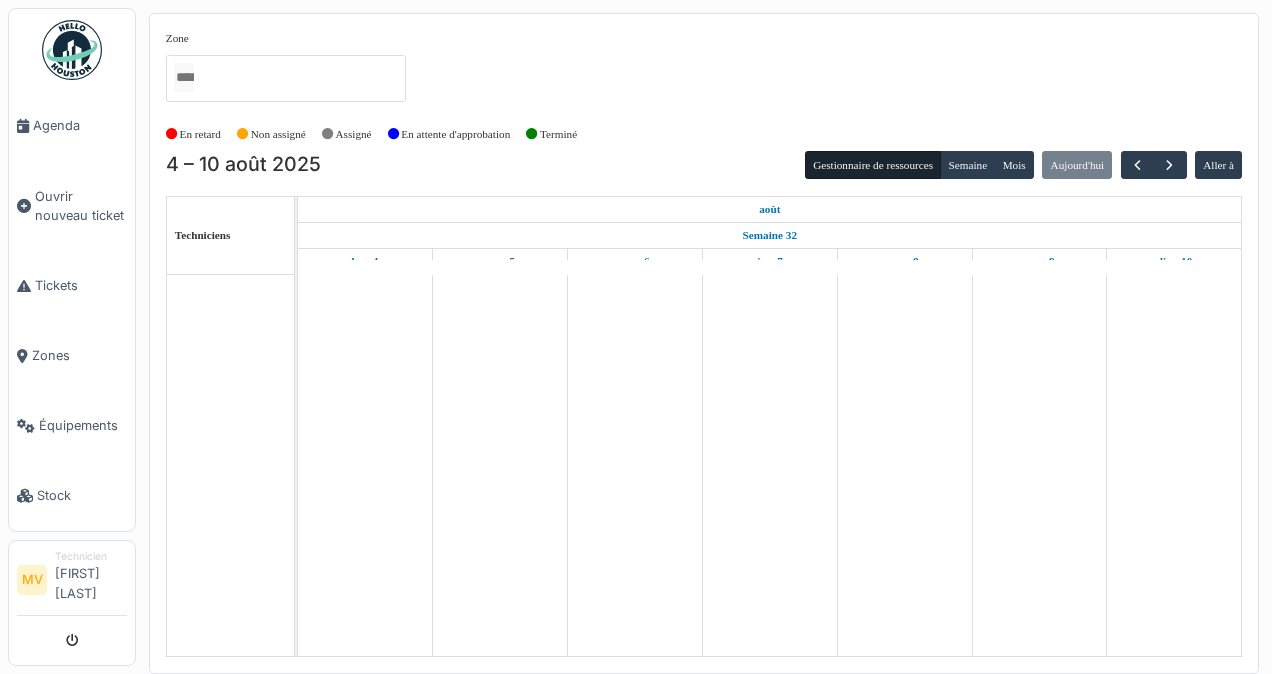 scroll, scrollTop: 0, scrollLeft: 0, axis: both 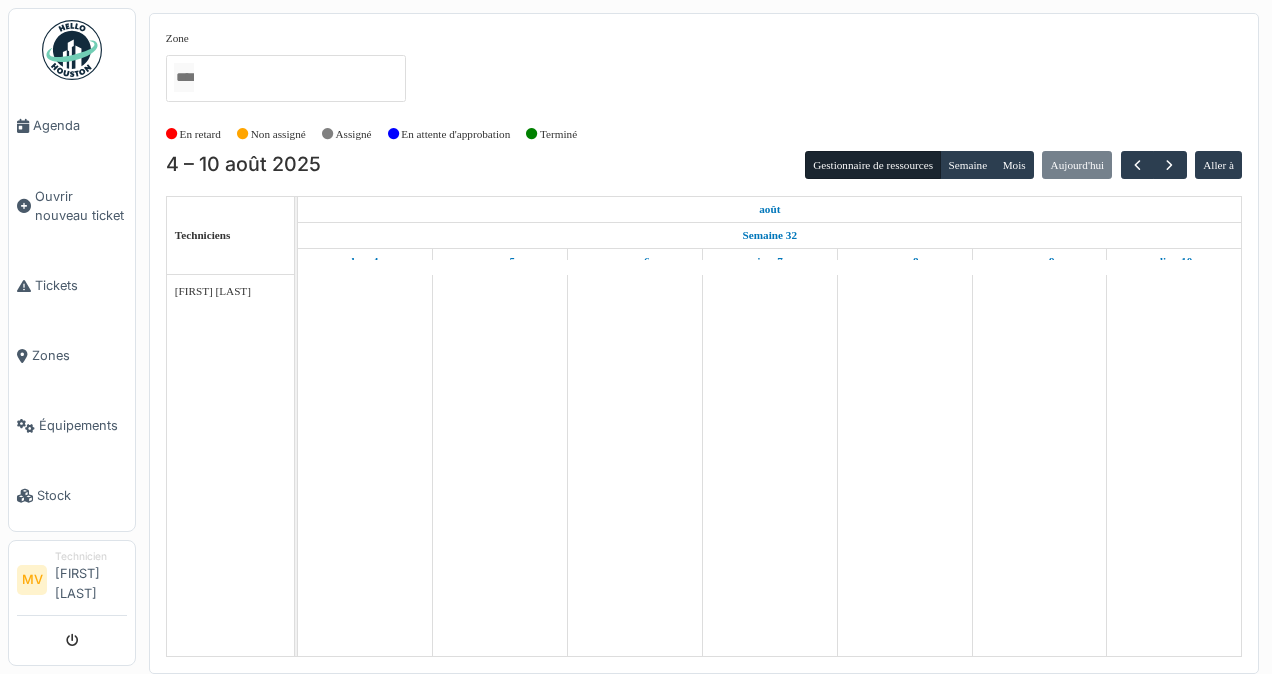 click on "[FIRST] [LAST]" at bounding box center (238, 465) 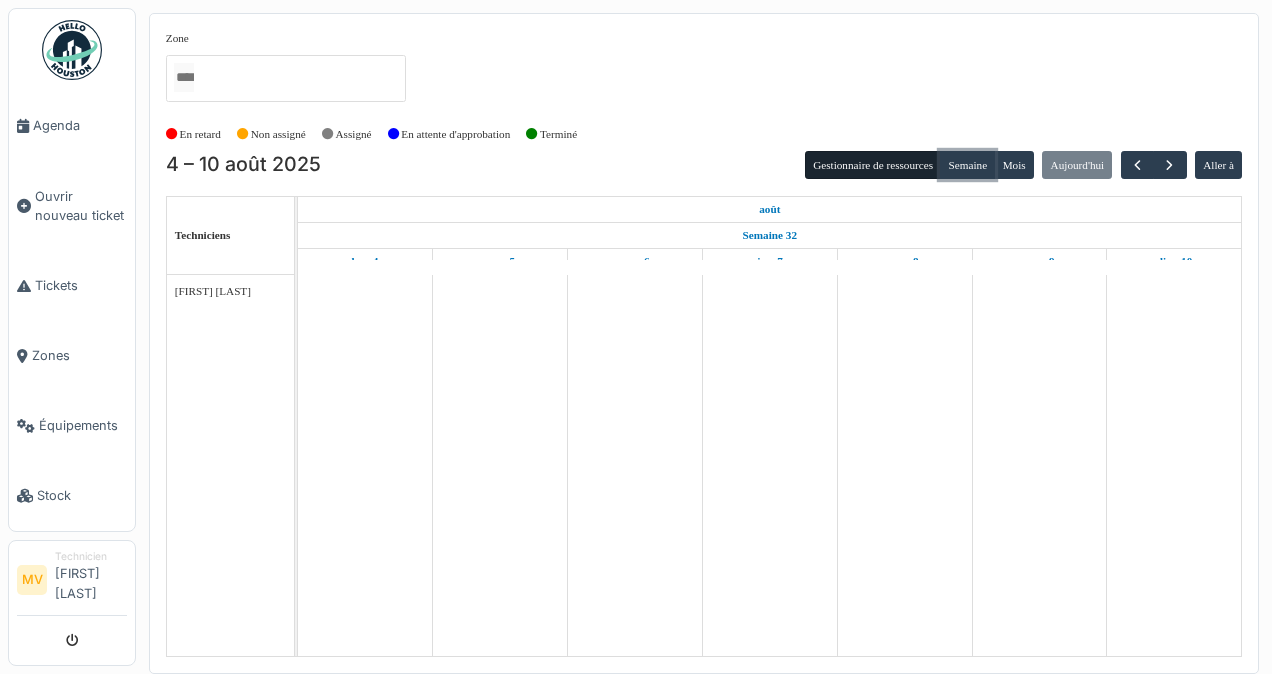 click on "Semaine" at bounding box center [967, 165] 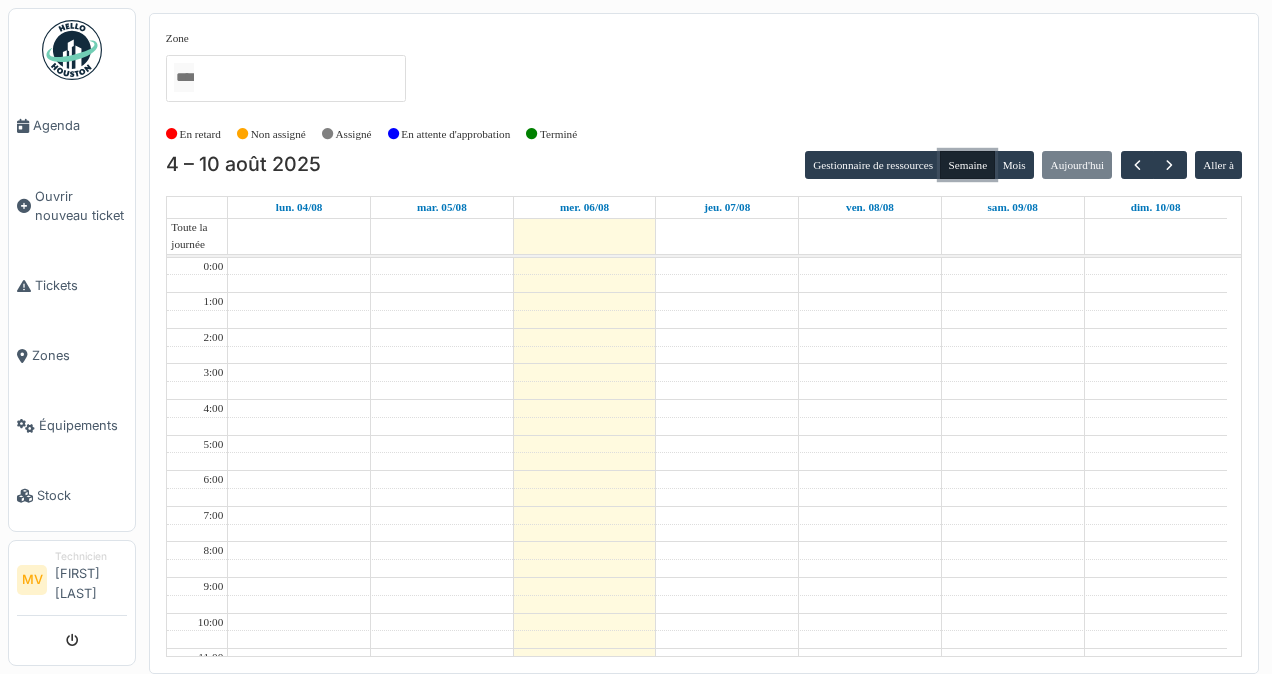 scroll, scrollTop: 211, scrollLeft: 0, axis: vertical 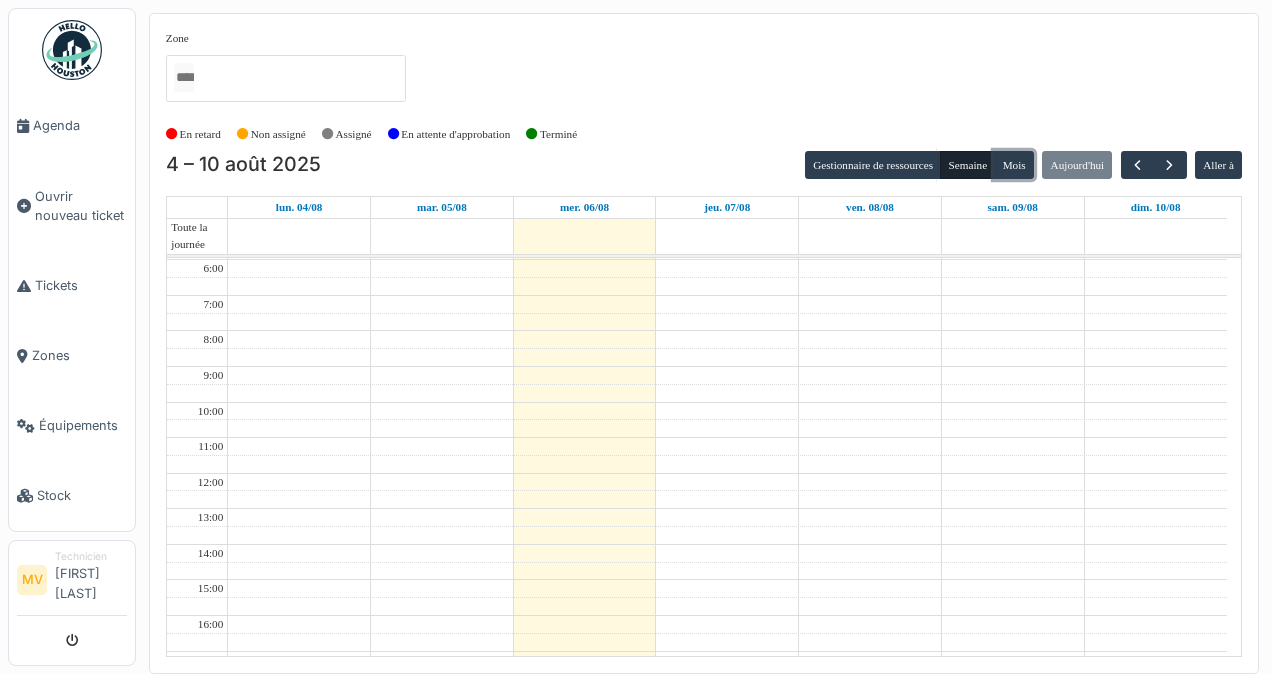 click on "Mois" at bounding box center [1014, 165] 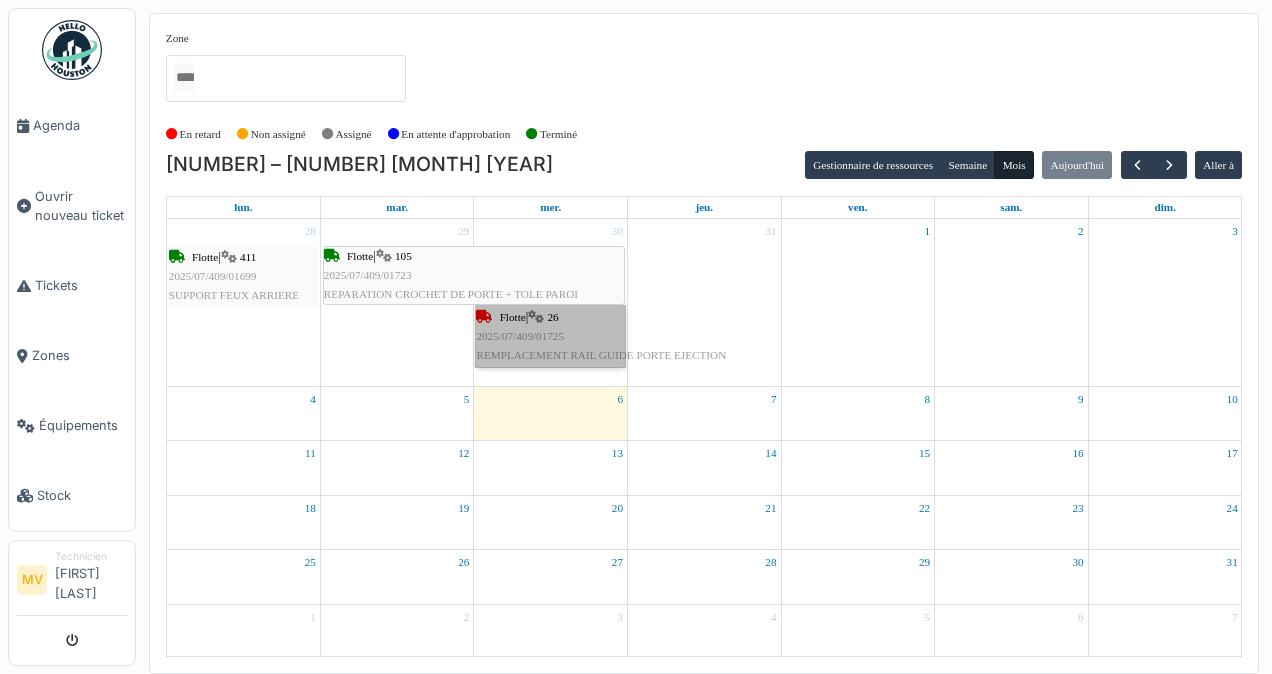 click on "Flotte
|     [AGE]
[DATE]/[NUMBER]/[NUMBER]
REMPLACEMENT RAIL GUIDE PORTE EJECTION" at bounding box center [550, 337] 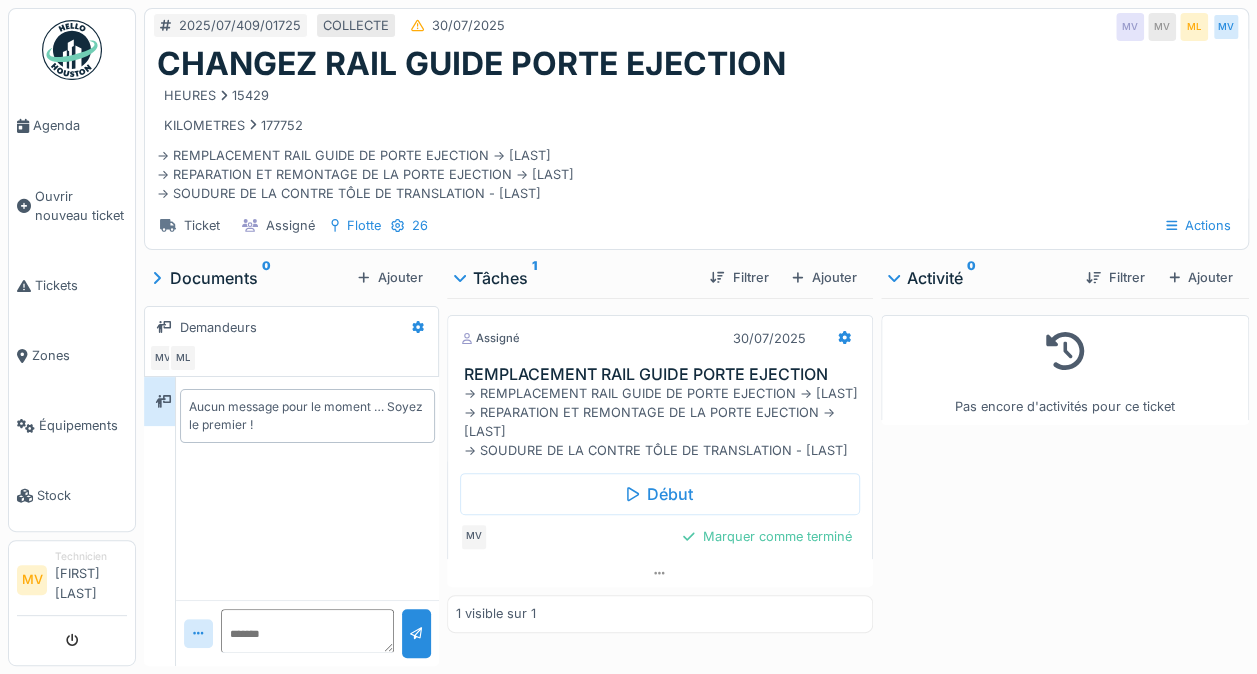 scroll, scrollTop: 15, scrollLeft: 0, axis: vertical 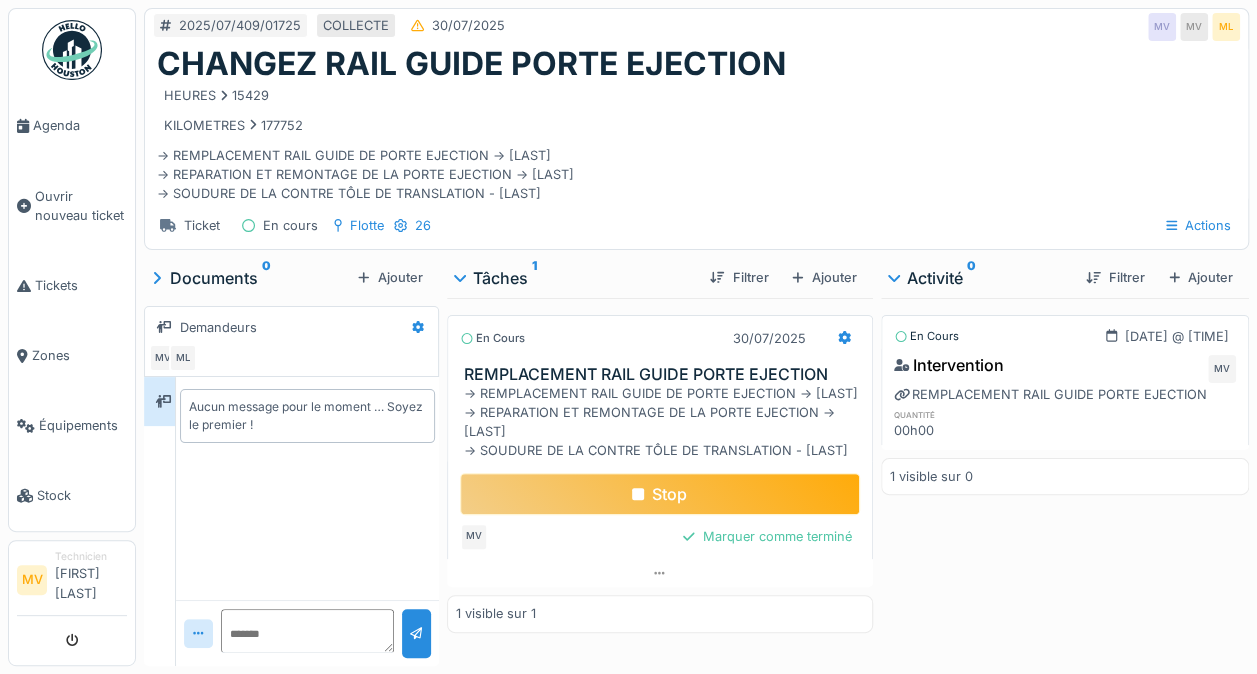 click on "Agenda" at bounding box center (80, 125) 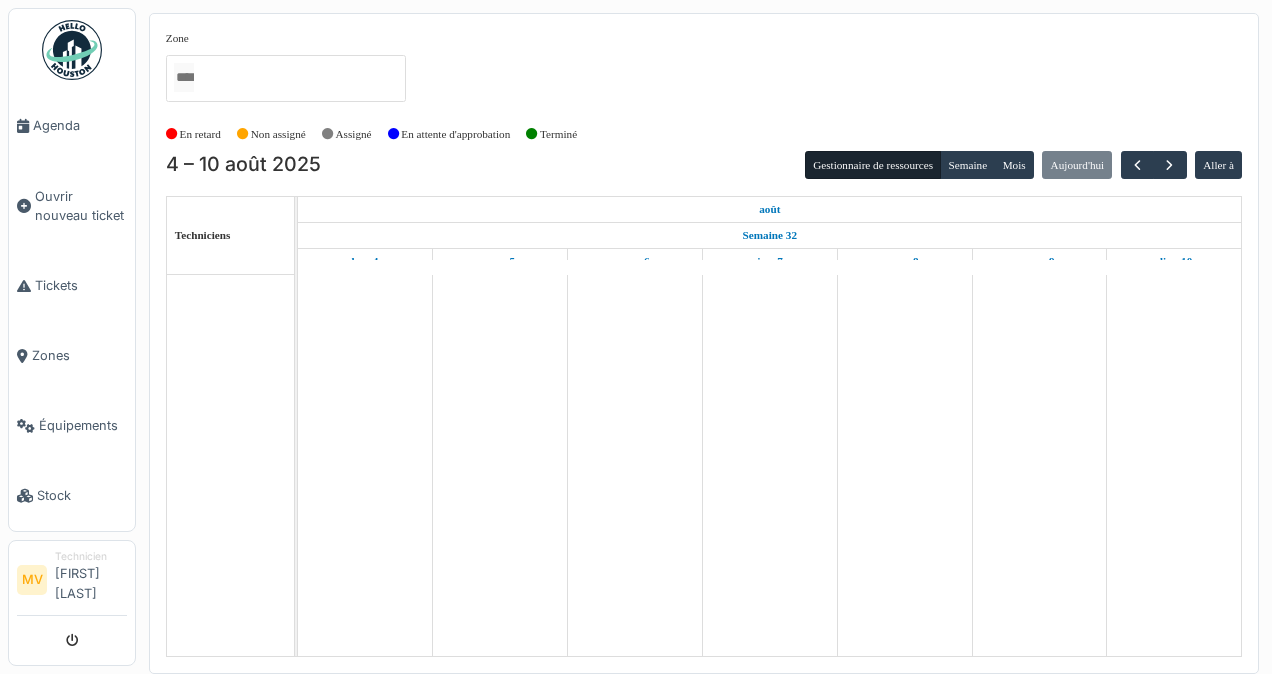 scroll, scrollTop: 0, scrollLeft: 0, axis: both 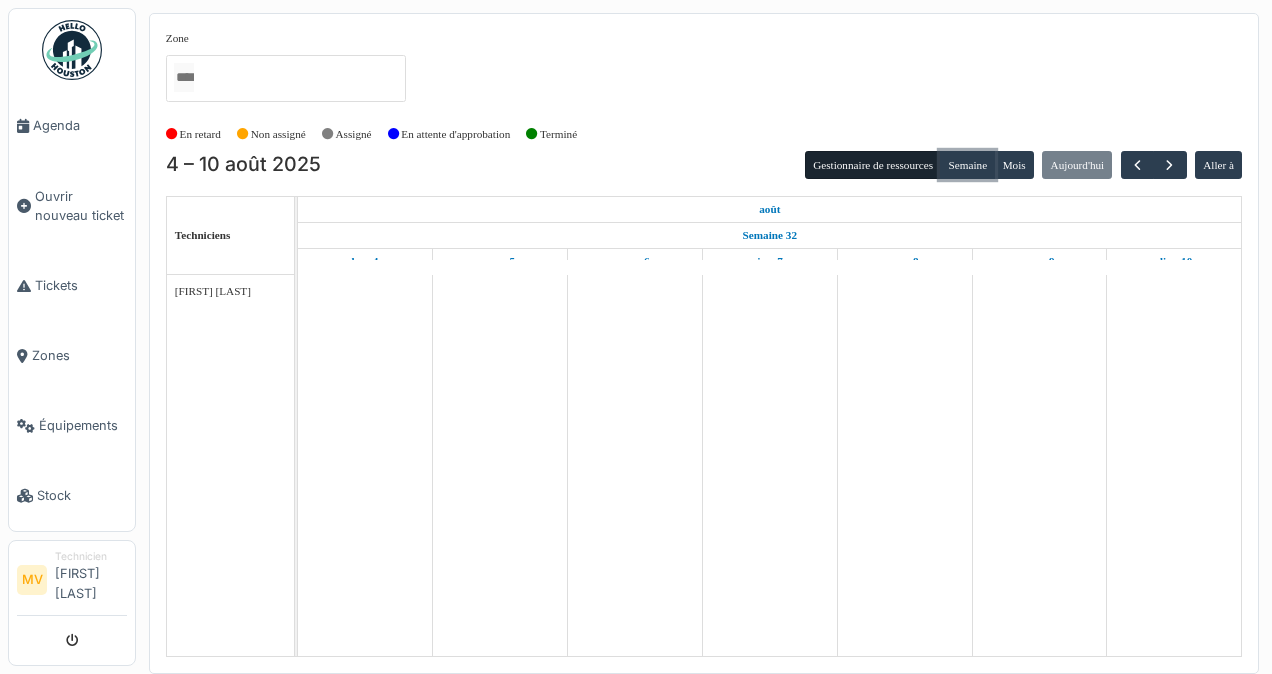 click on "Semaine" at bounding box center [967, 165] 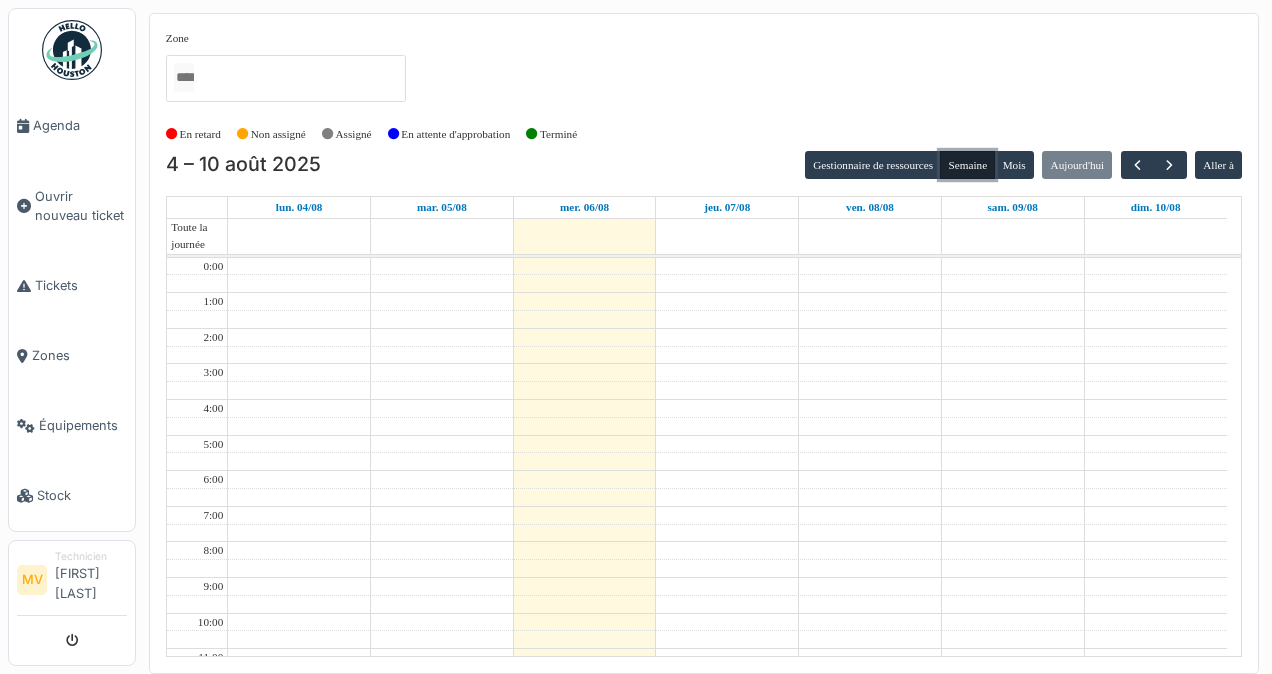 scroll, scrollTop: 211, scrollLeft: 0, axis: vertical 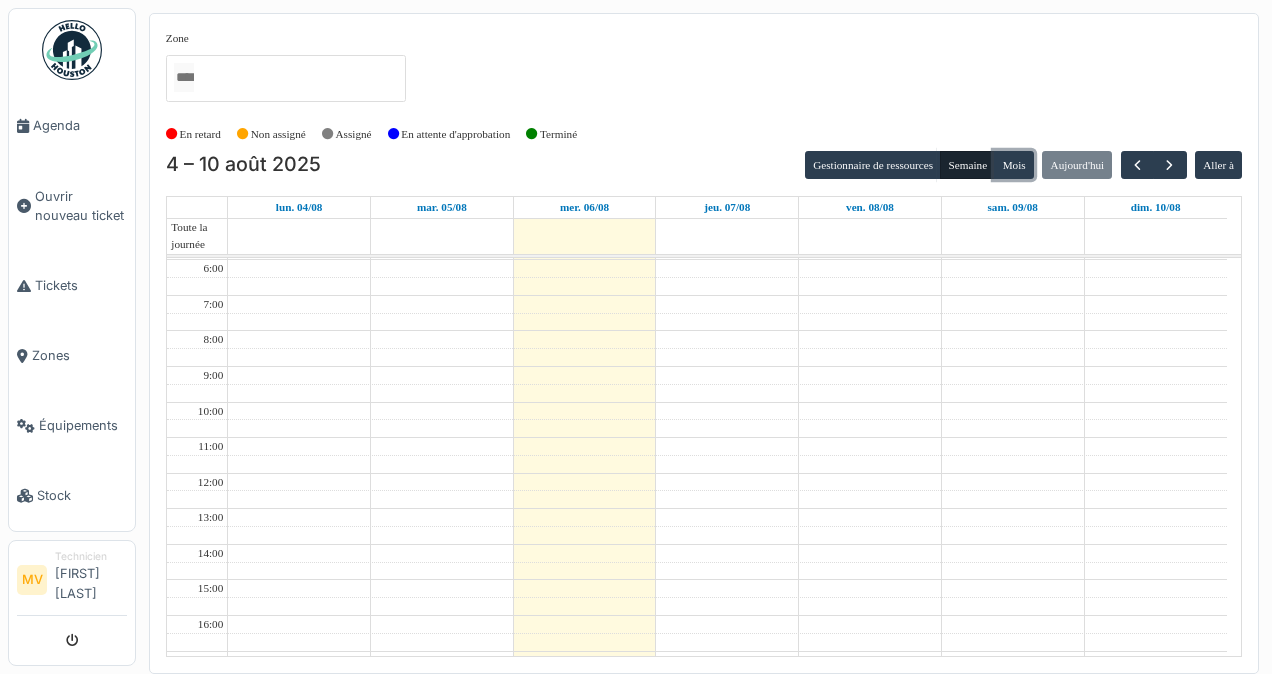 click on "Mois" at bounding box center [1014, 165] 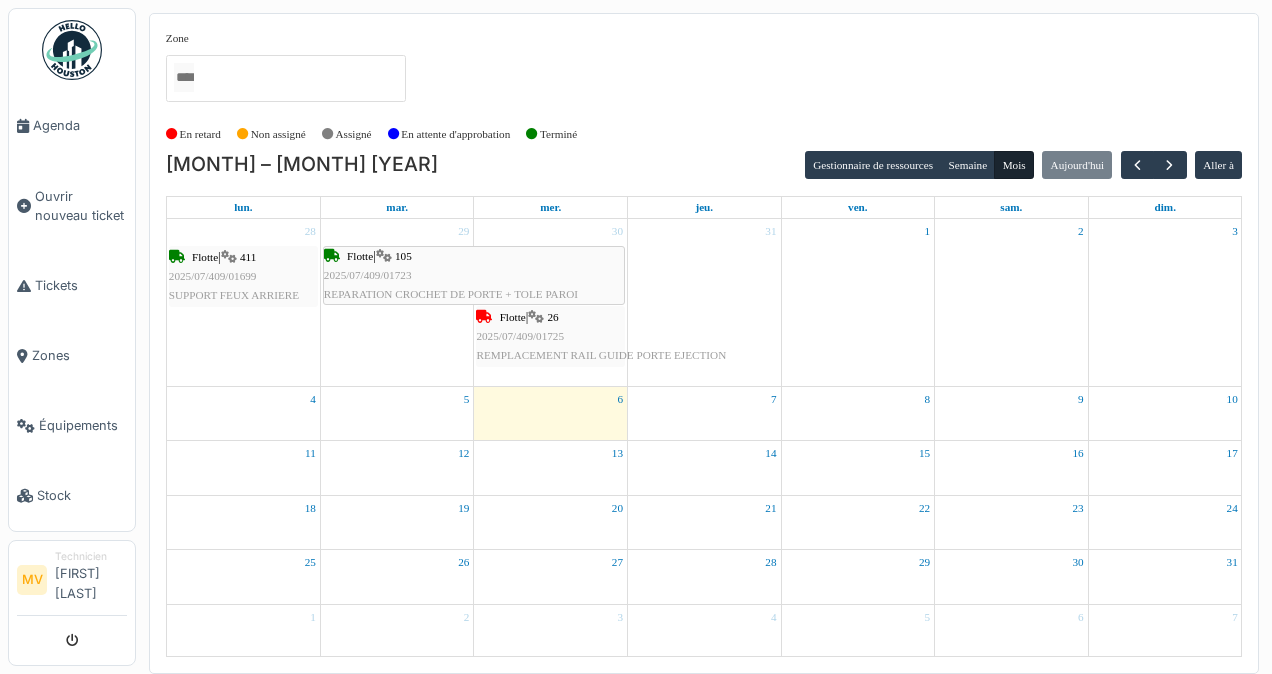 click at bounding box center [550, 423] 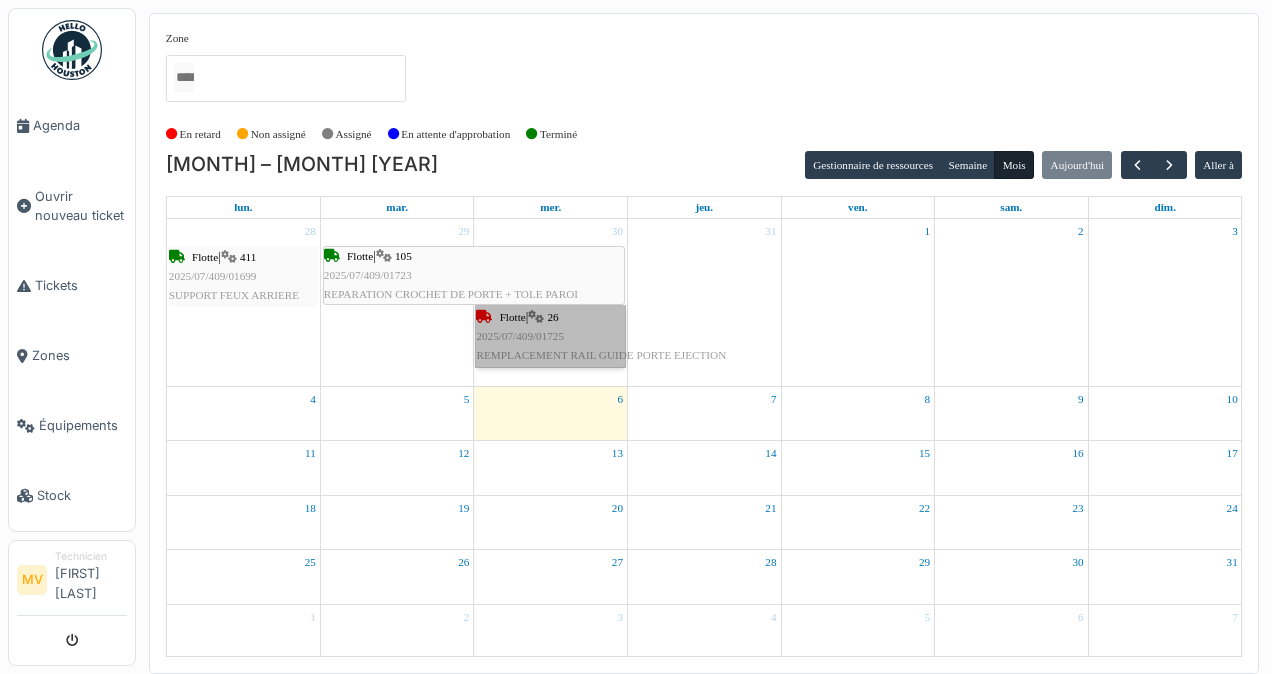 click on "Flotte
|     26
[NUMBER]/[NUMBER]/[NUMBER]
REMPLACEMENT RAIL GUIDE PORTE EJECTION" at bounding box center [550, 337] 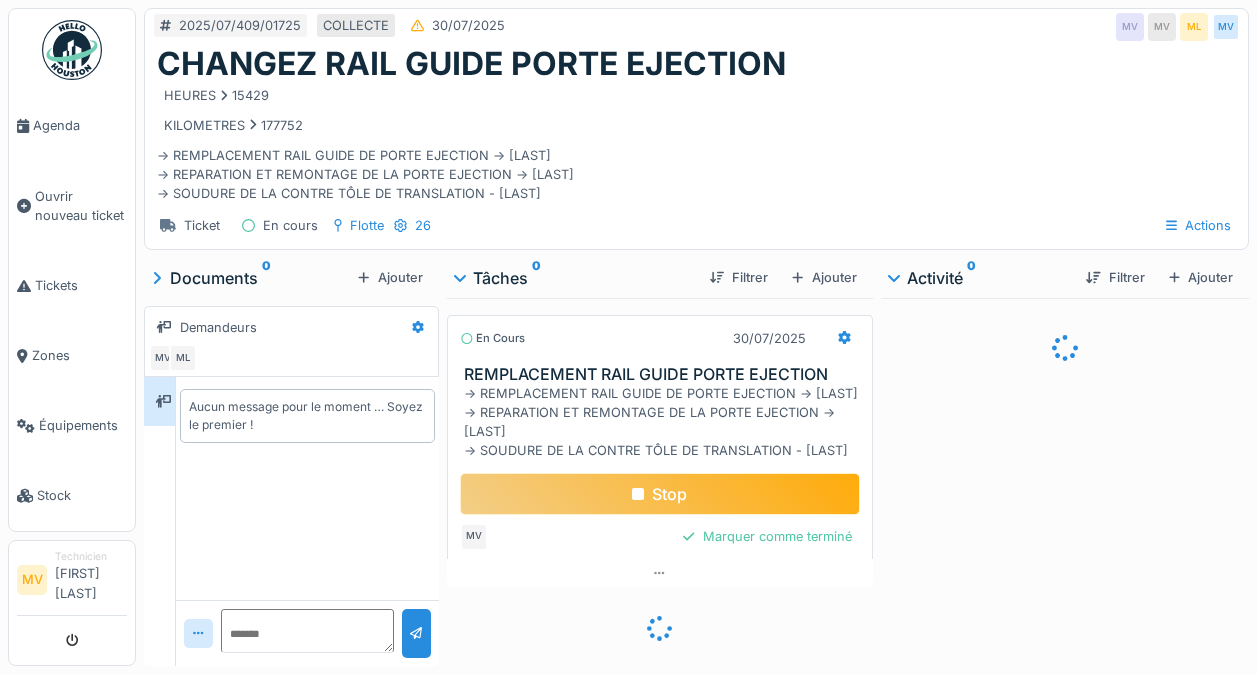 scroll, scrollTop: 0, scrollLeft: 0, axis: both 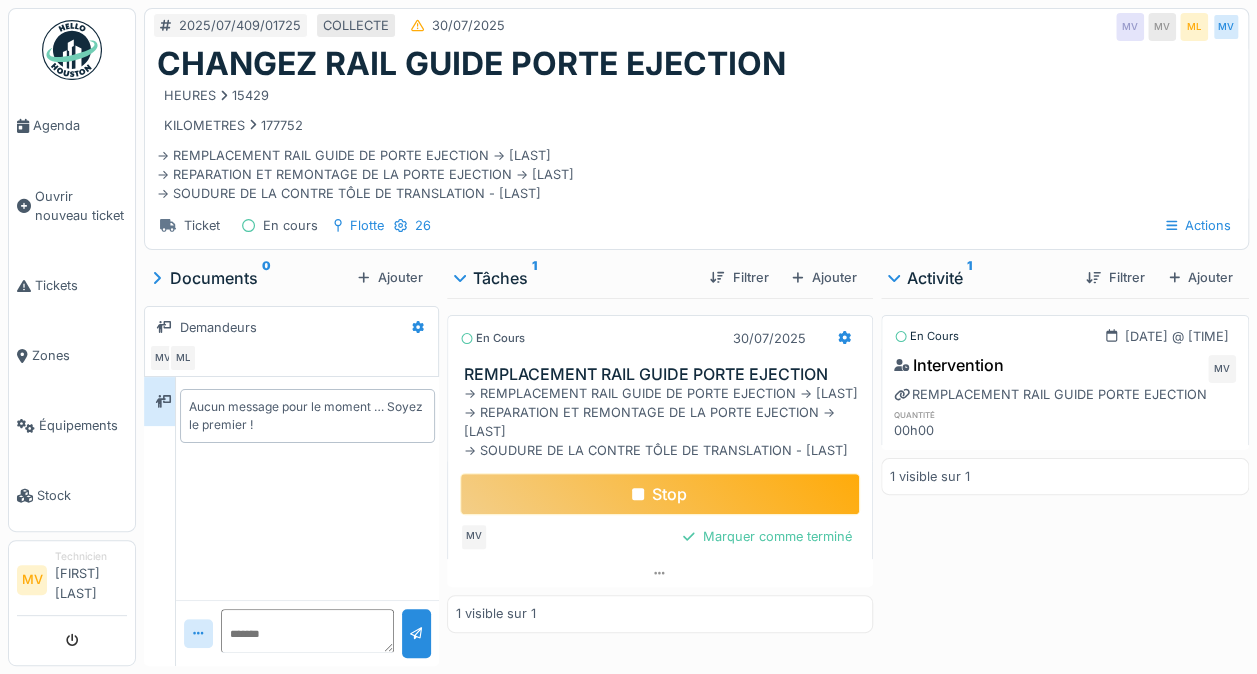 click at bounding box center (23, 126) 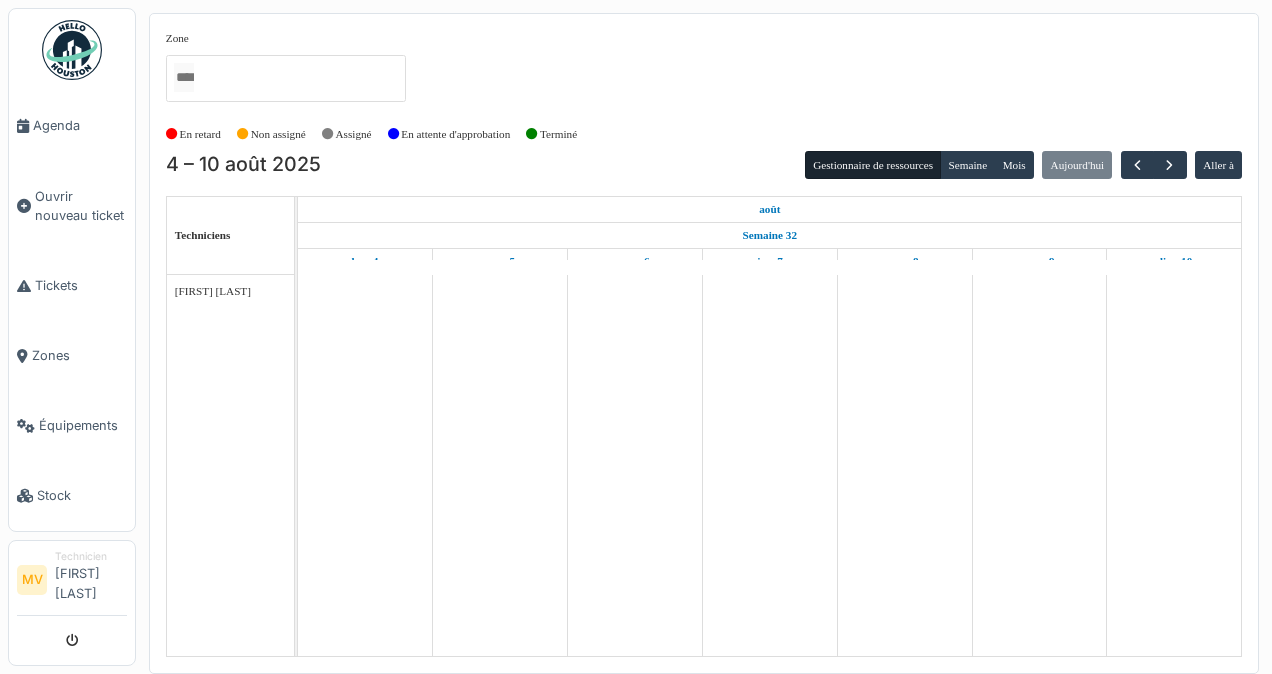 scroll, scrollTop: 0, scrollLeft: 0, axis: both 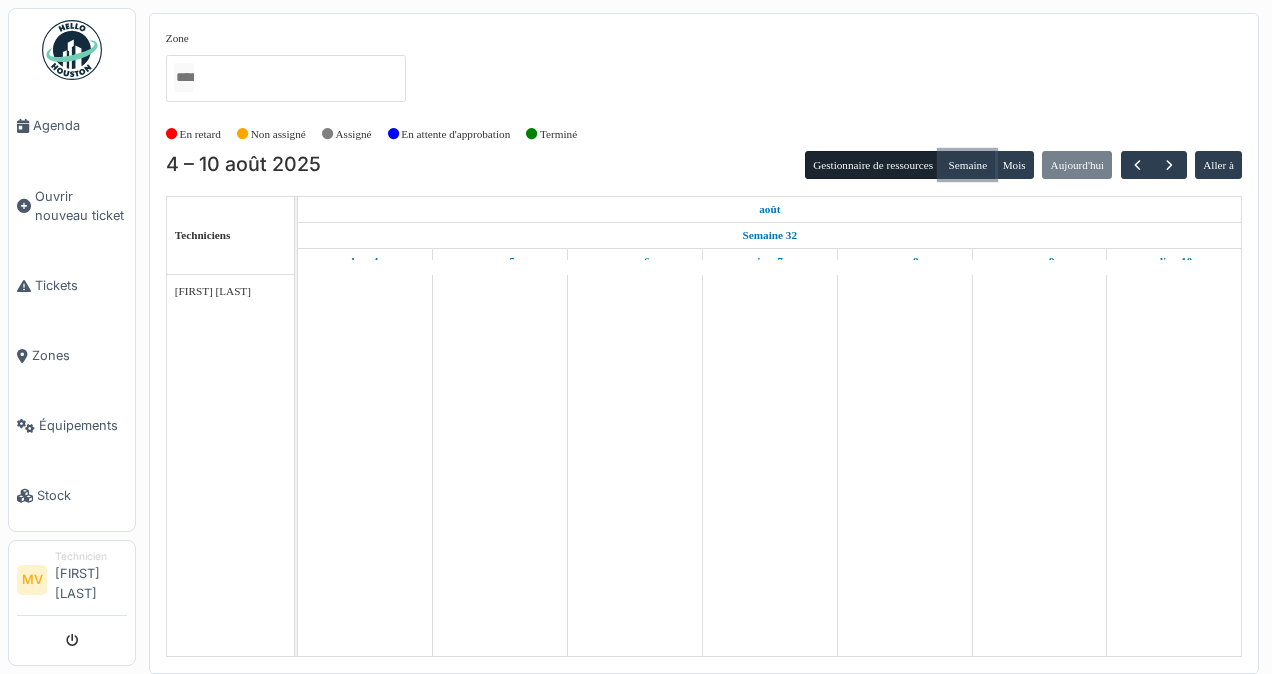 click on "Semaine" at bounding box center [967, 165] 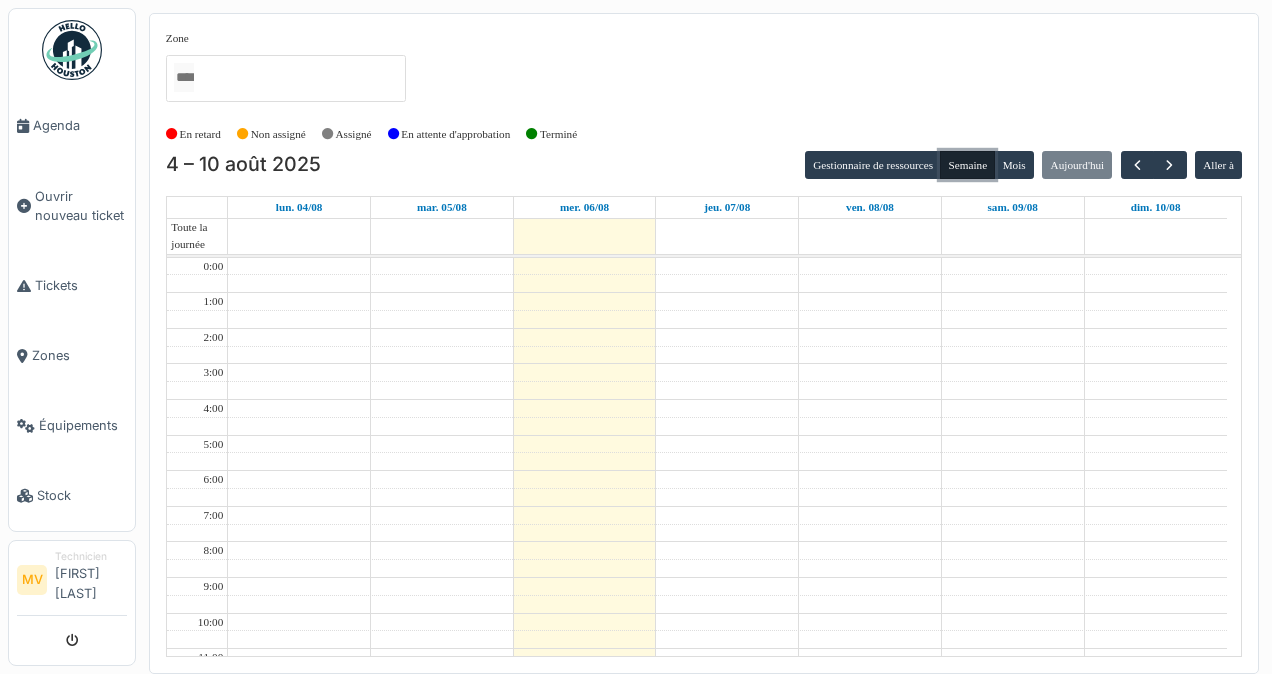 scroll, scrollTop: 211, scrollLeft: 0, axis: vertical 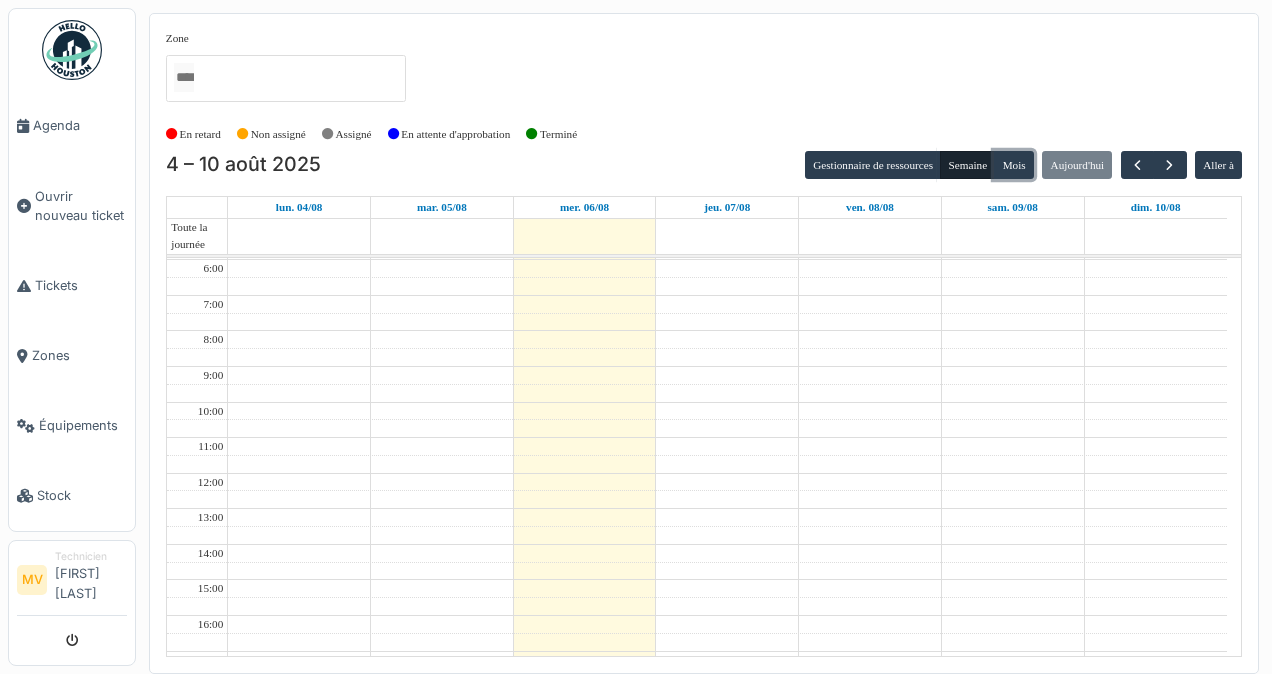 click on "Mois" at bounding box center [1014, 165] 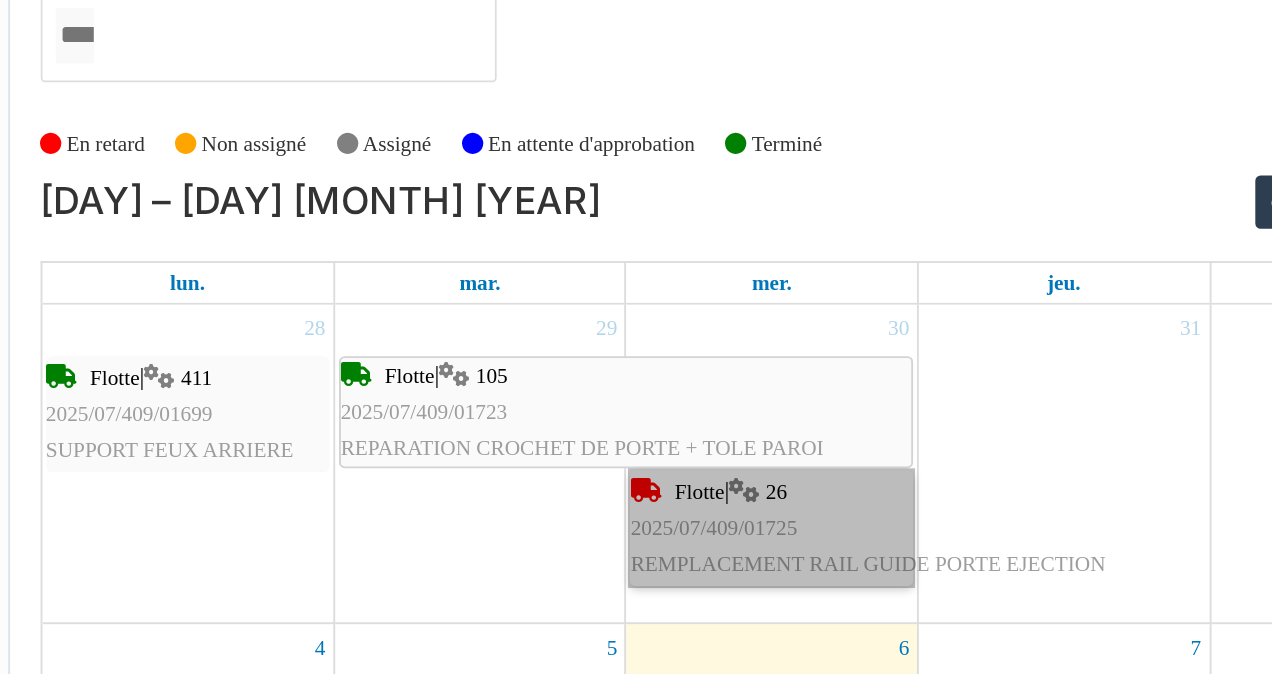 click on "Flotte
|     26
[NUMBER]/[NUMBER]/[NUMBER]
REMPLACEMENT RAIL GUIDE PORTE EJECTION" at bounding box center [550, 337] 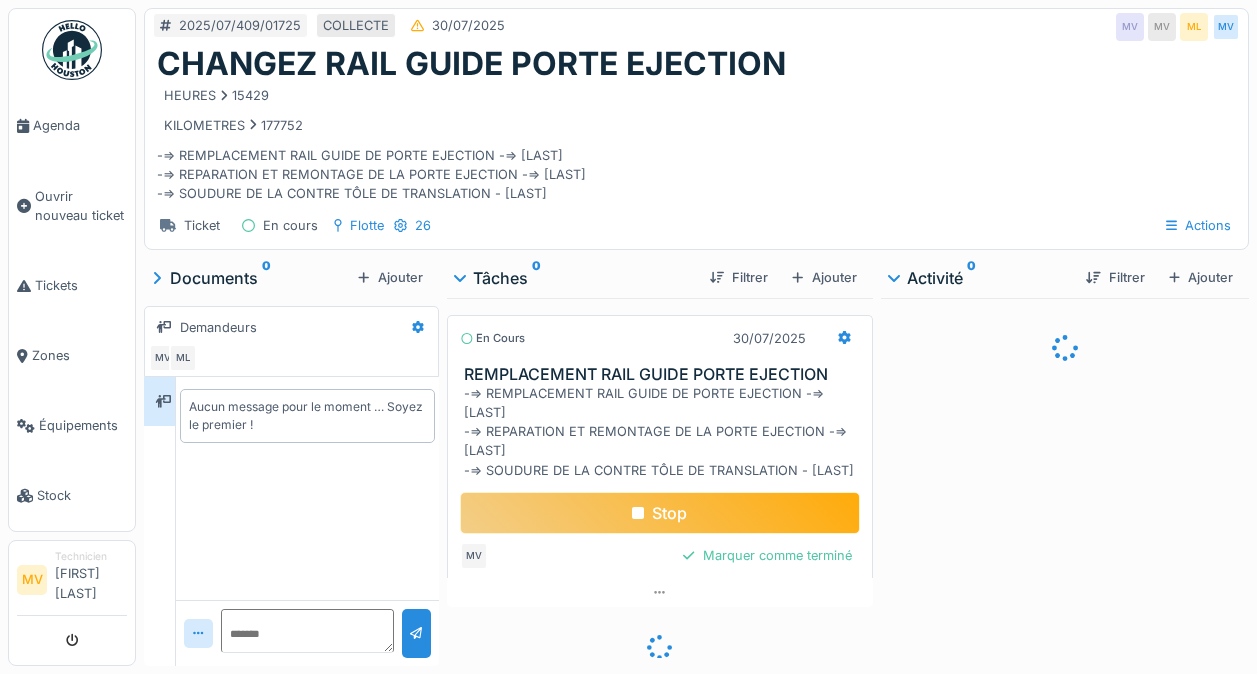 scroll, scrollTop: 0, scrollLeft: 0, axis: both 